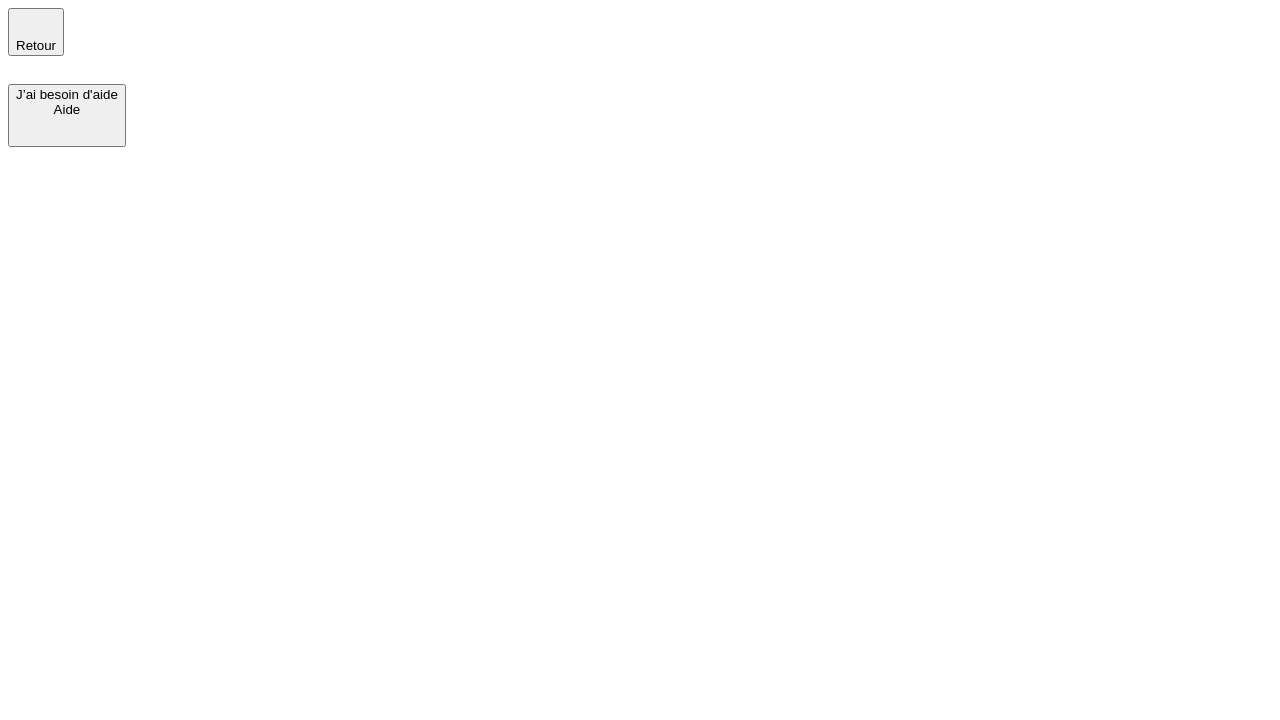 scroll, scrollTop: 0, scrollLeft: 0, axis: both 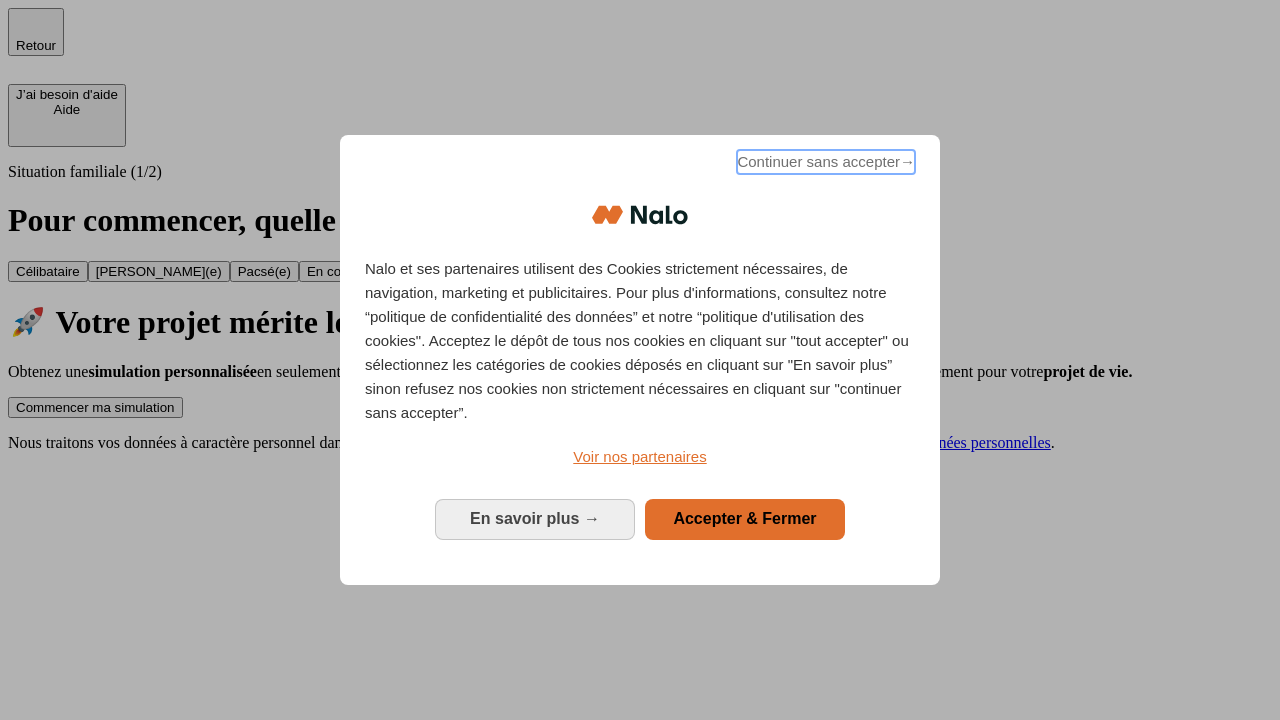 click on "Continuer sans accepter  →" at bounding box center [826, 162] 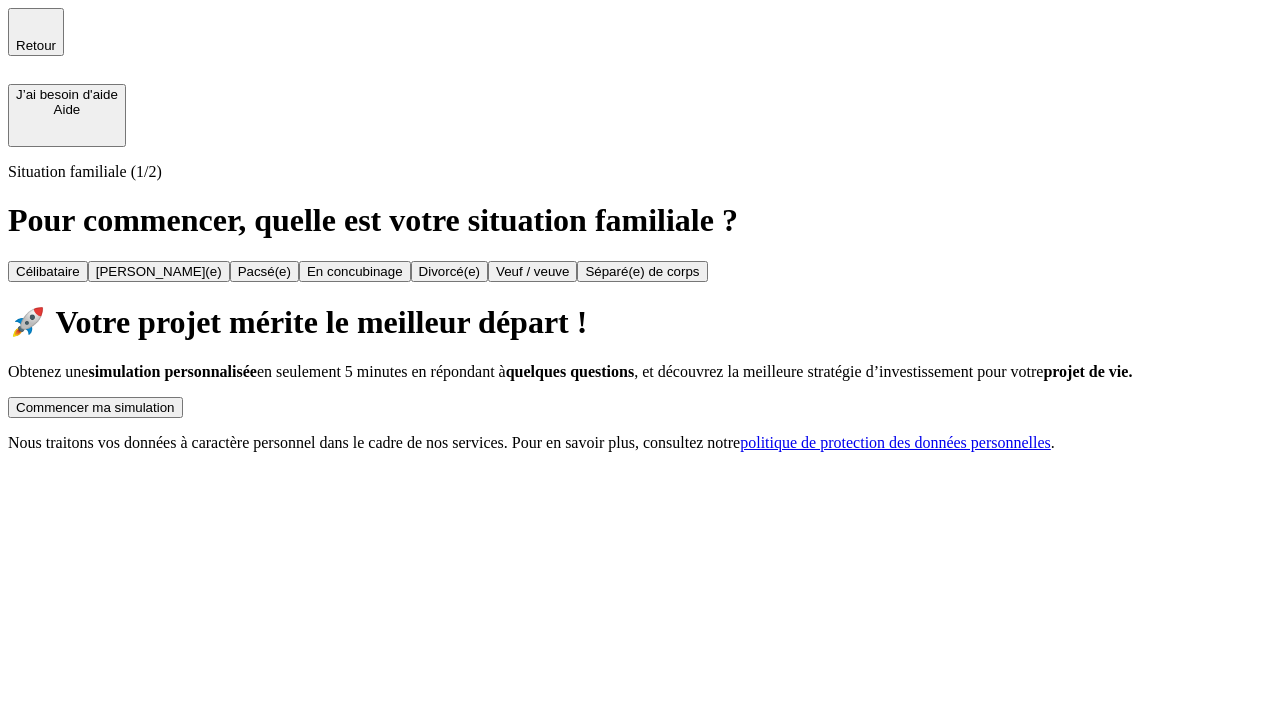click on "Commencer ma simulation" at bounding box center (95, 407) 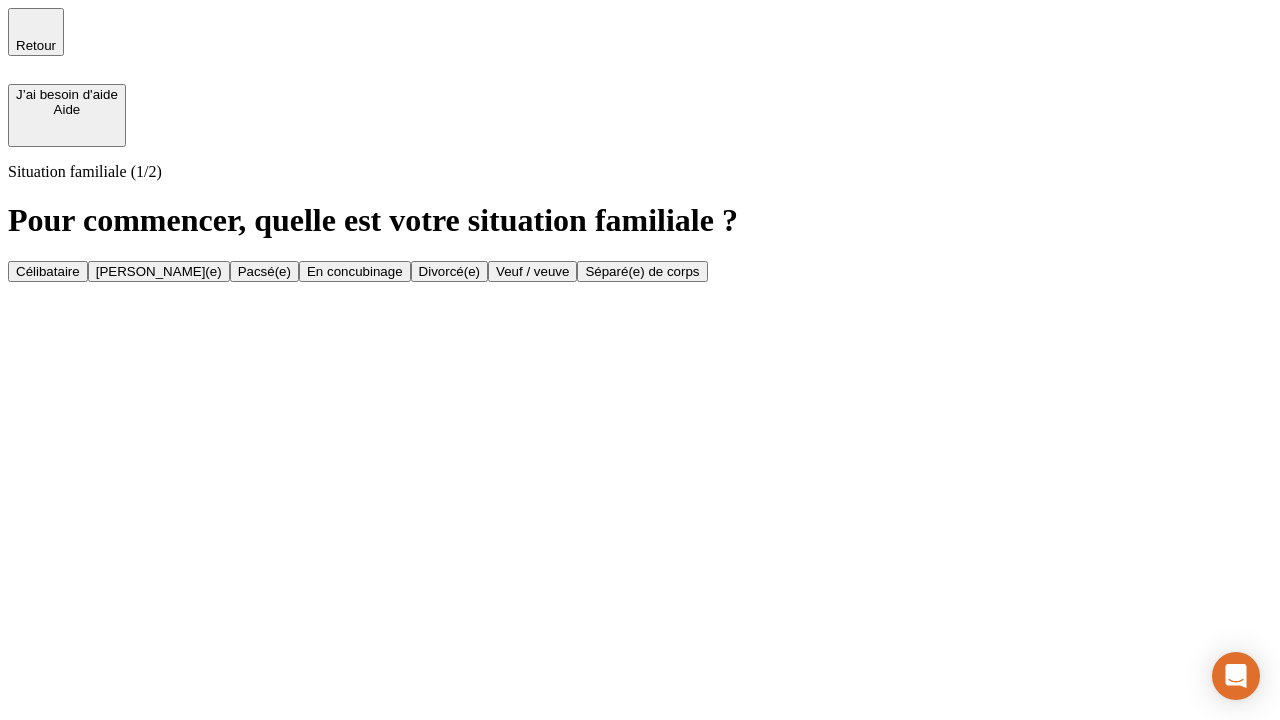 click on "Célibataire" at bounding box center [48, 271] 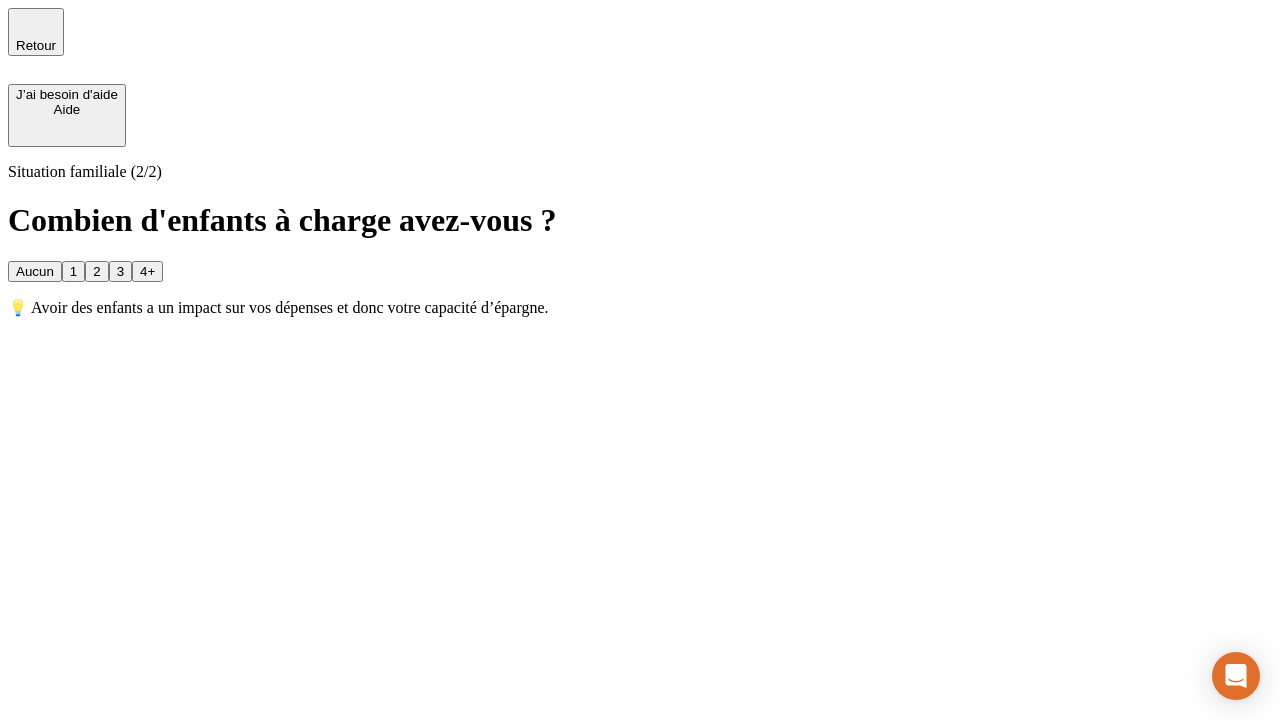 click on "Aucun" at bounding box center [35, 271] 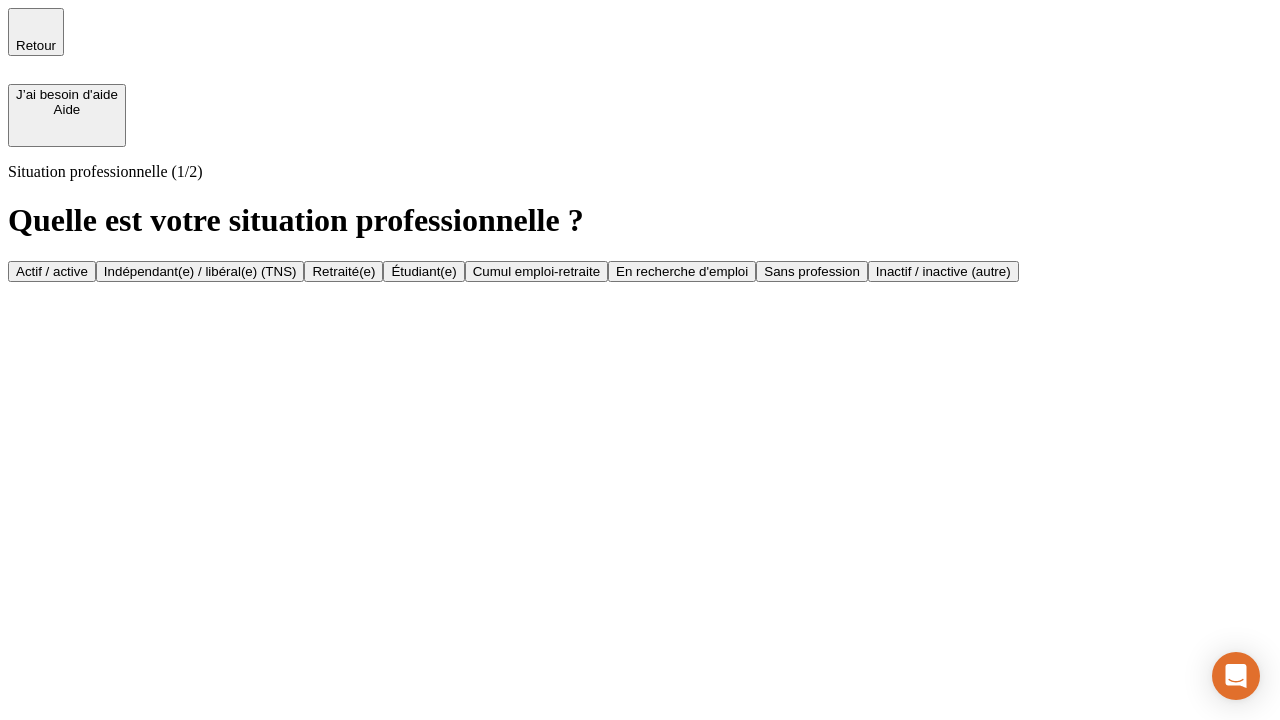 click on "Actif / active" at bounding box center (52, 271) 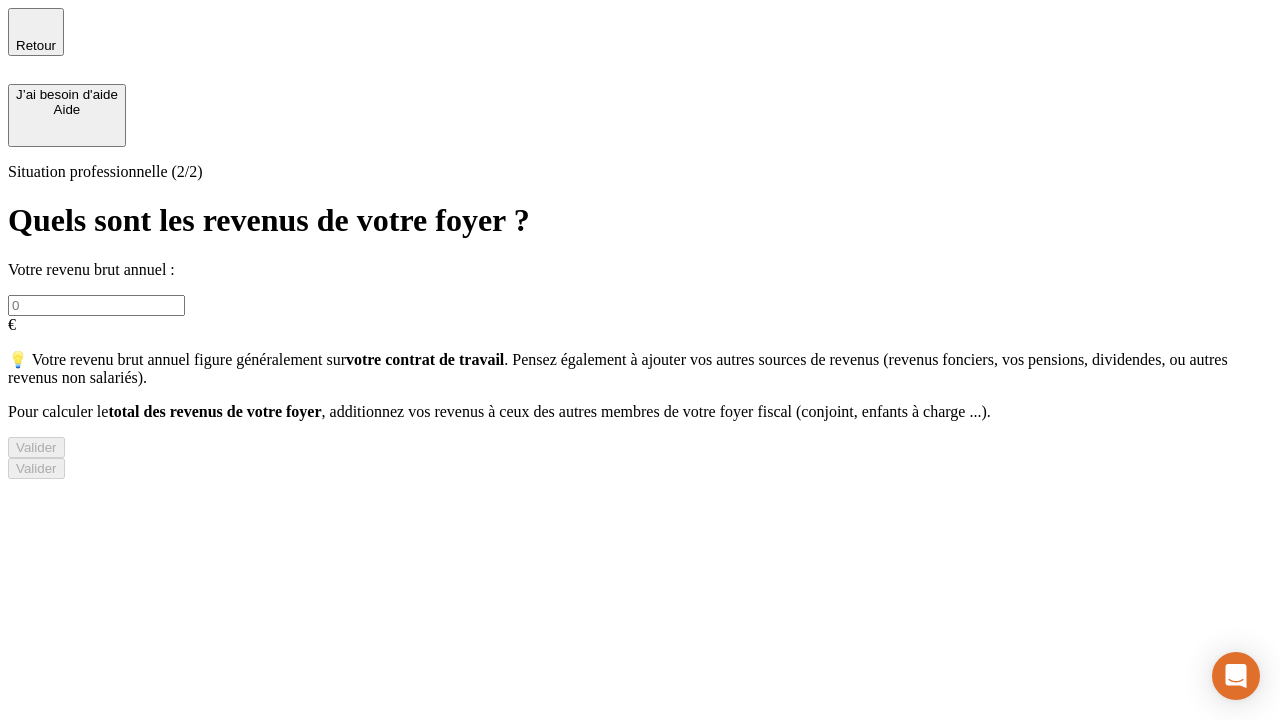 click at bounding box center [96, 305] 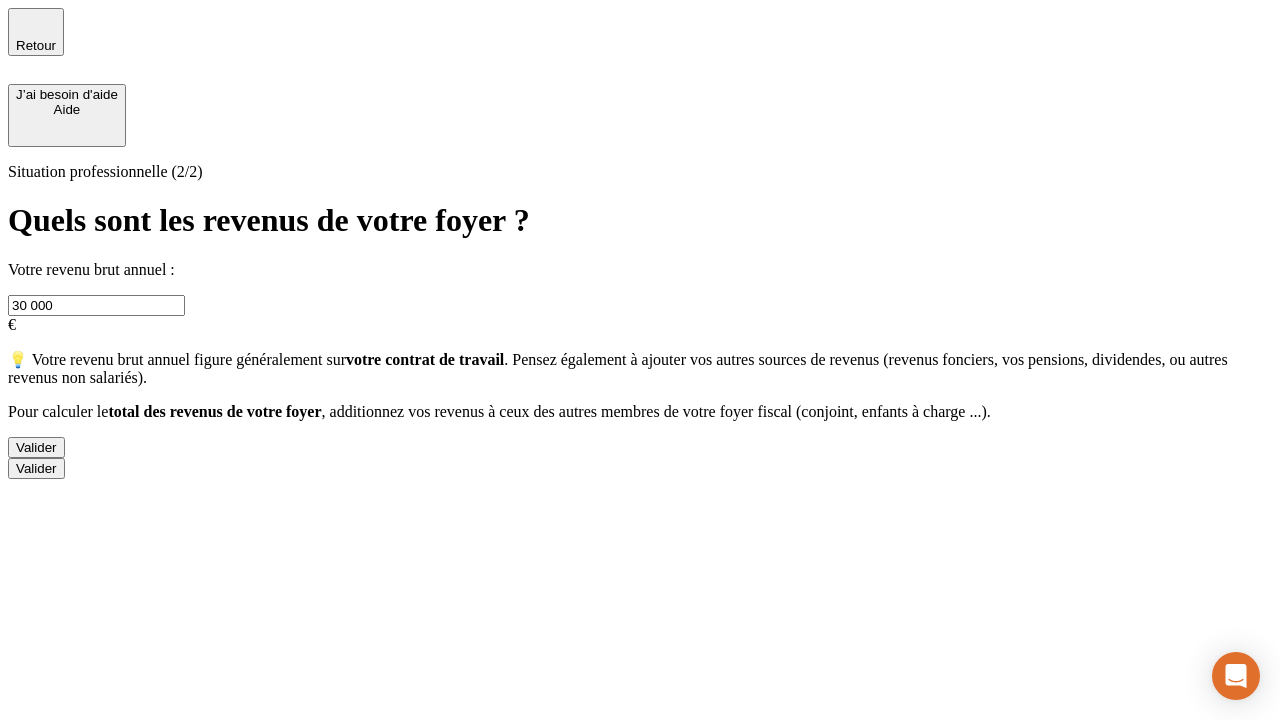 type on "30 000" 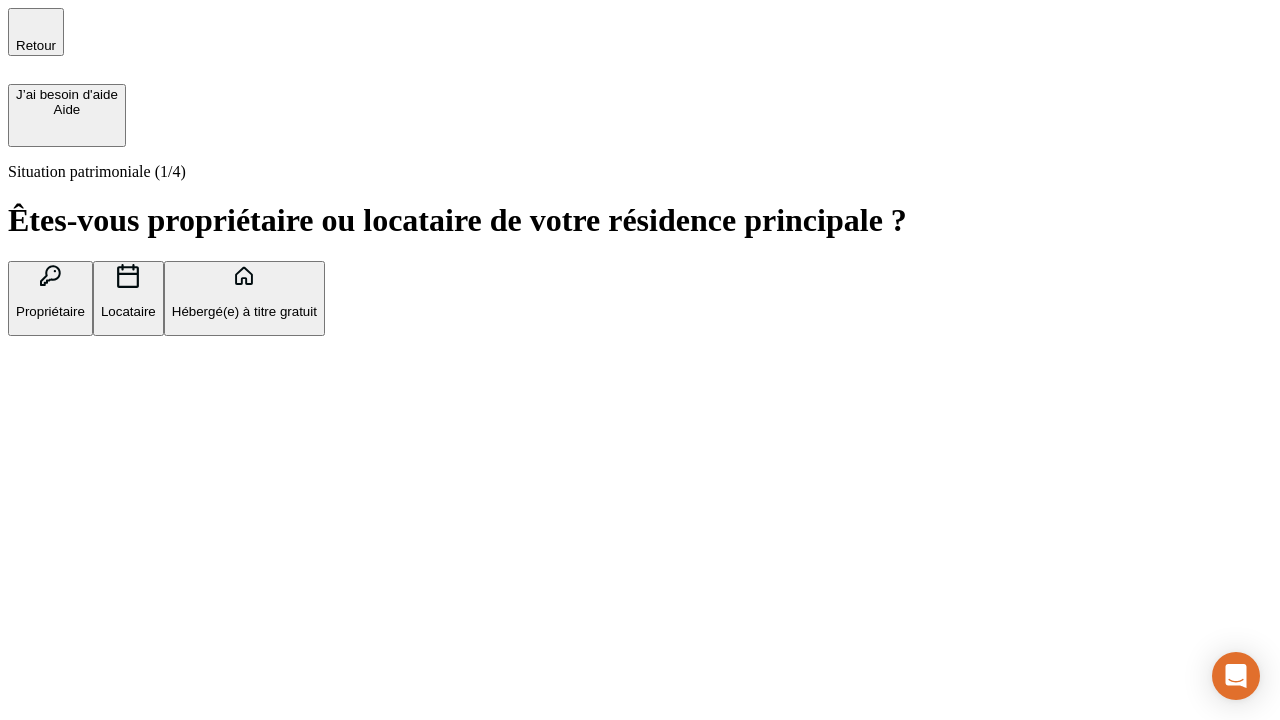 click on "Hébergé(e) à titre gratuit" at bounding box center (244, 311) 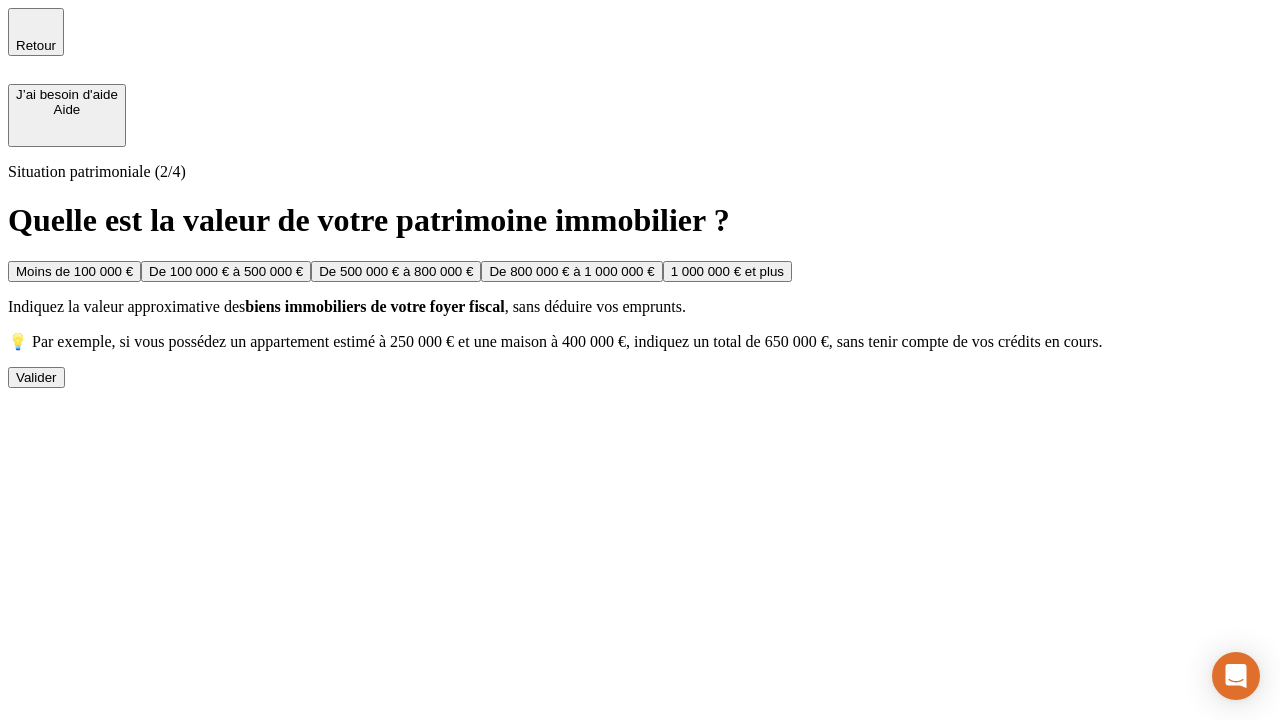 click on "Moins de 100 000 €" at bounding box center (74, 271) 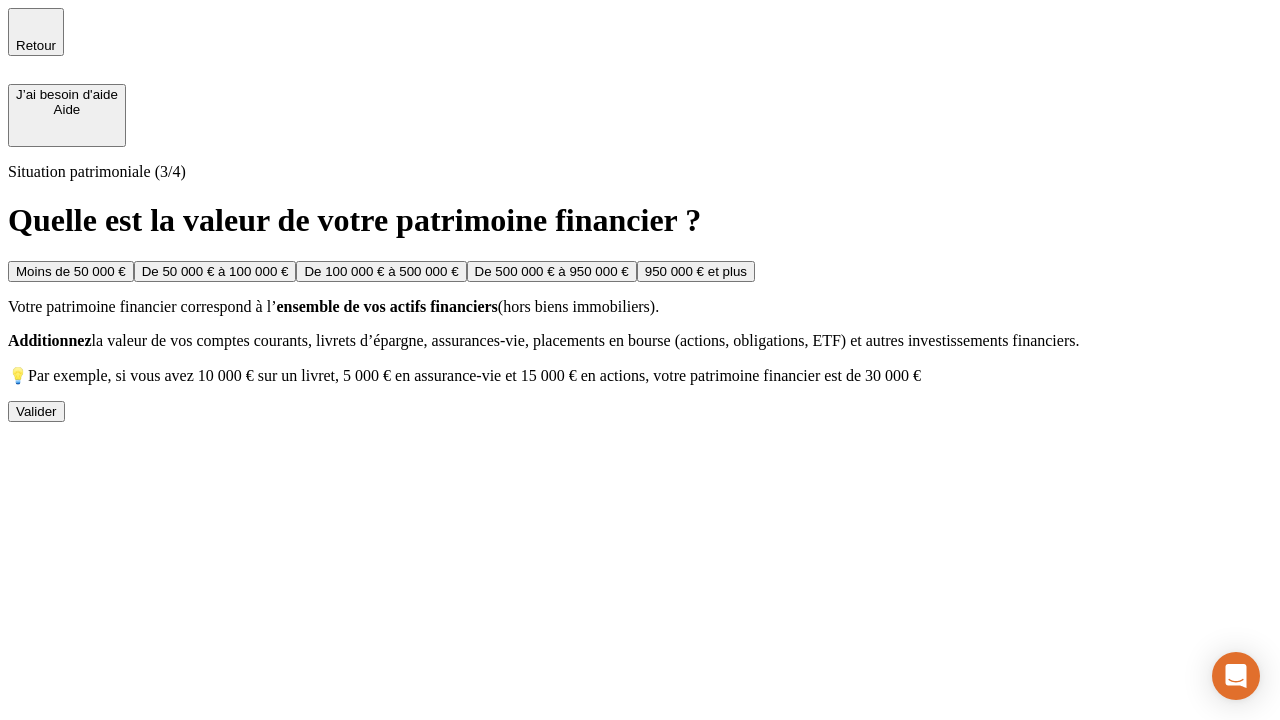 click on "Moins de 50 000 €" at bounding box center (71, 271) 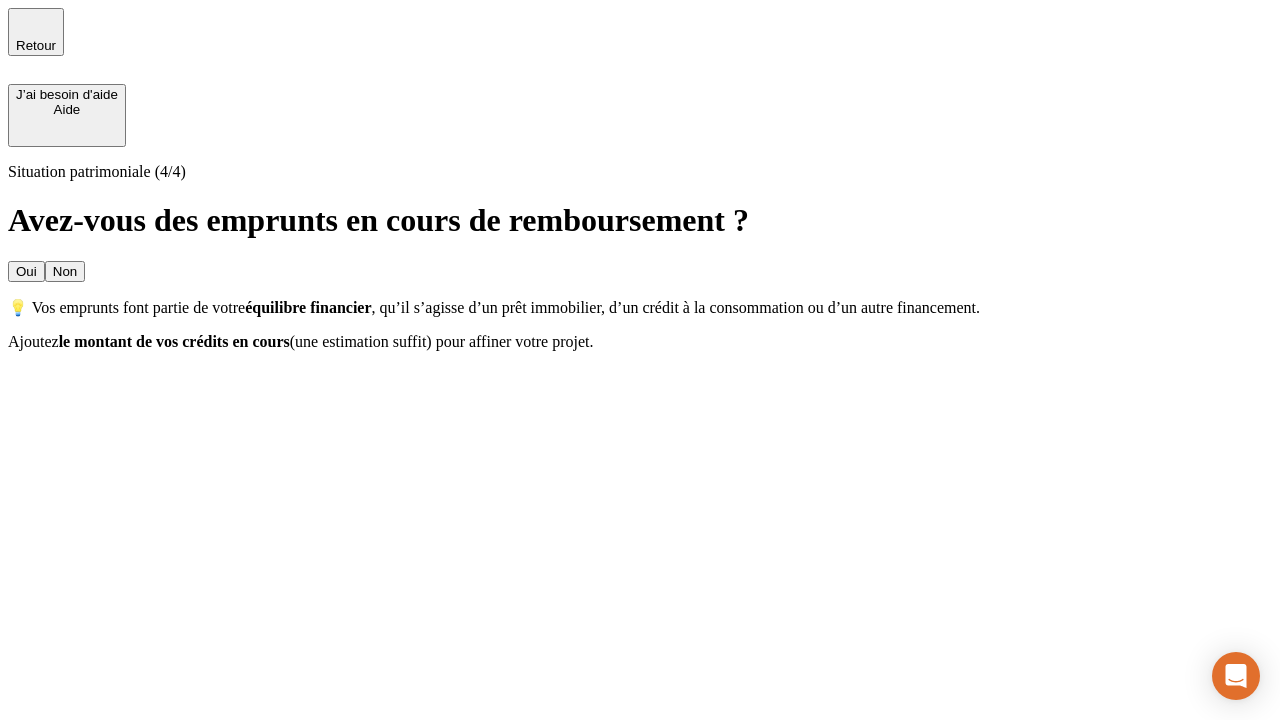 click on "Non" at bounding box center [65, 271] 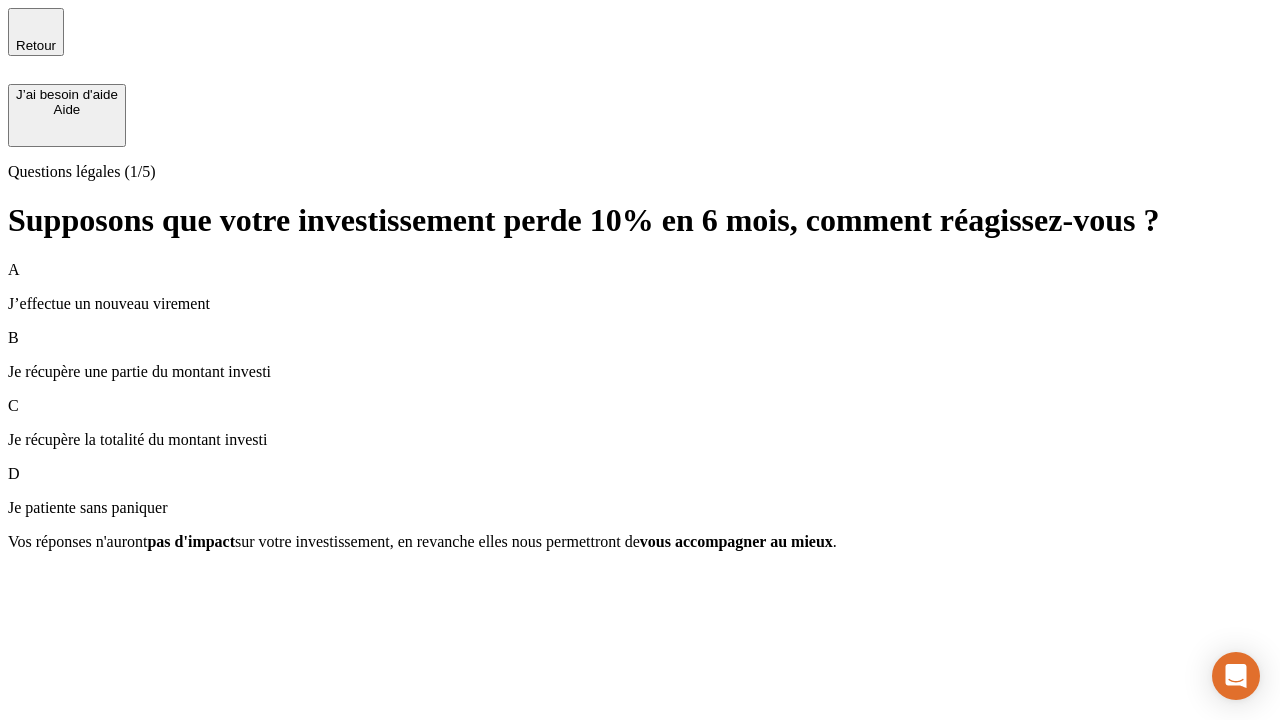 click on "A J’effectue un nouveau virement" at bounding box center [640, 287] 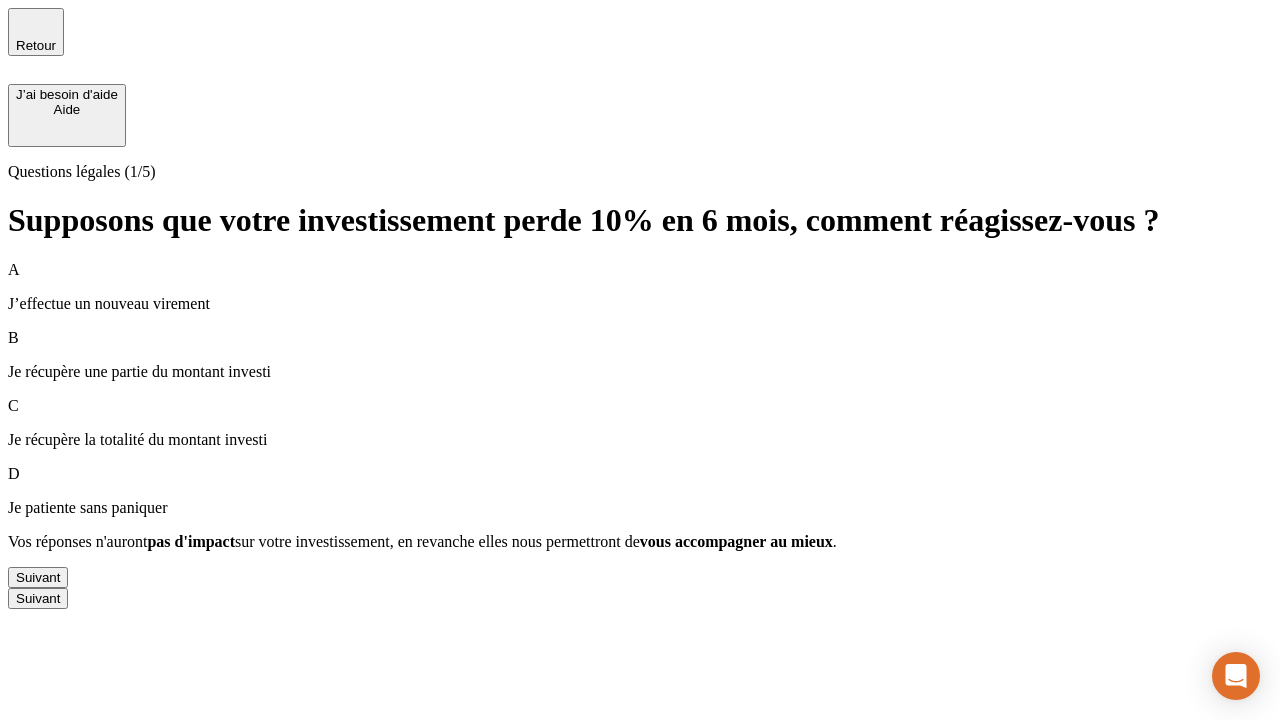 click on "Suivant" at bounding box center (38, 577) 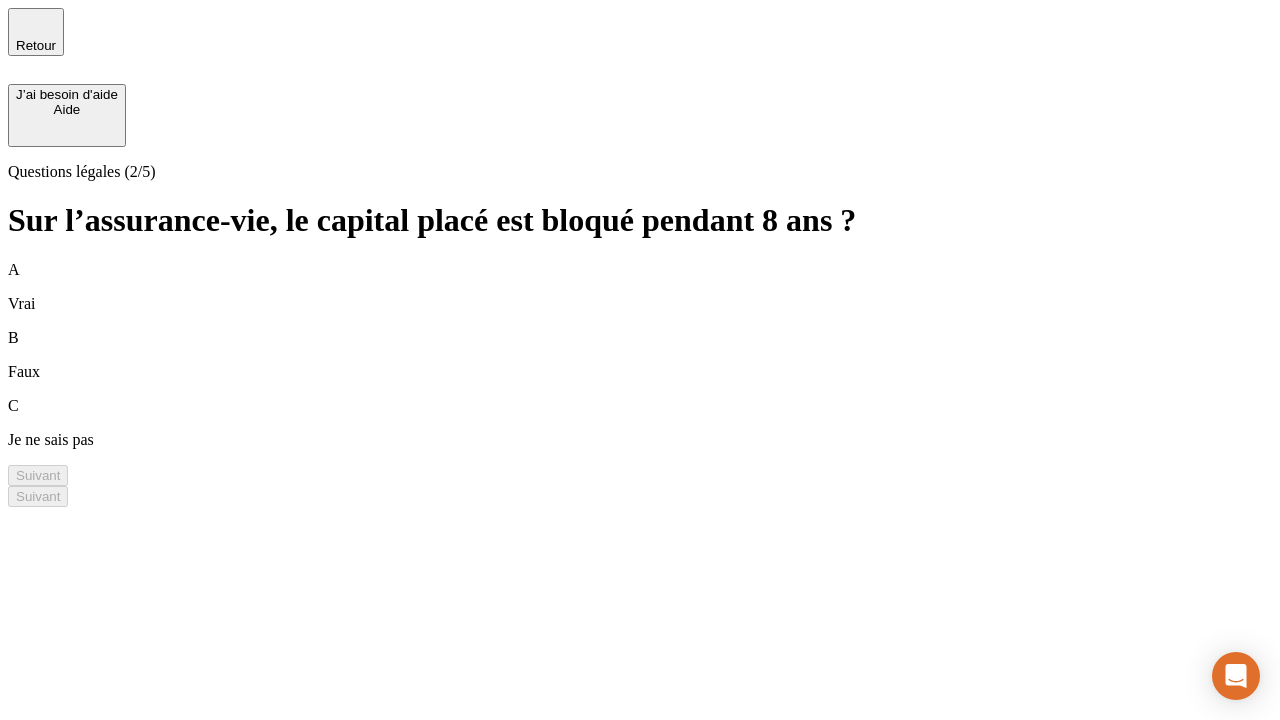 click on "B Faux" at bounding box center [640, 355] 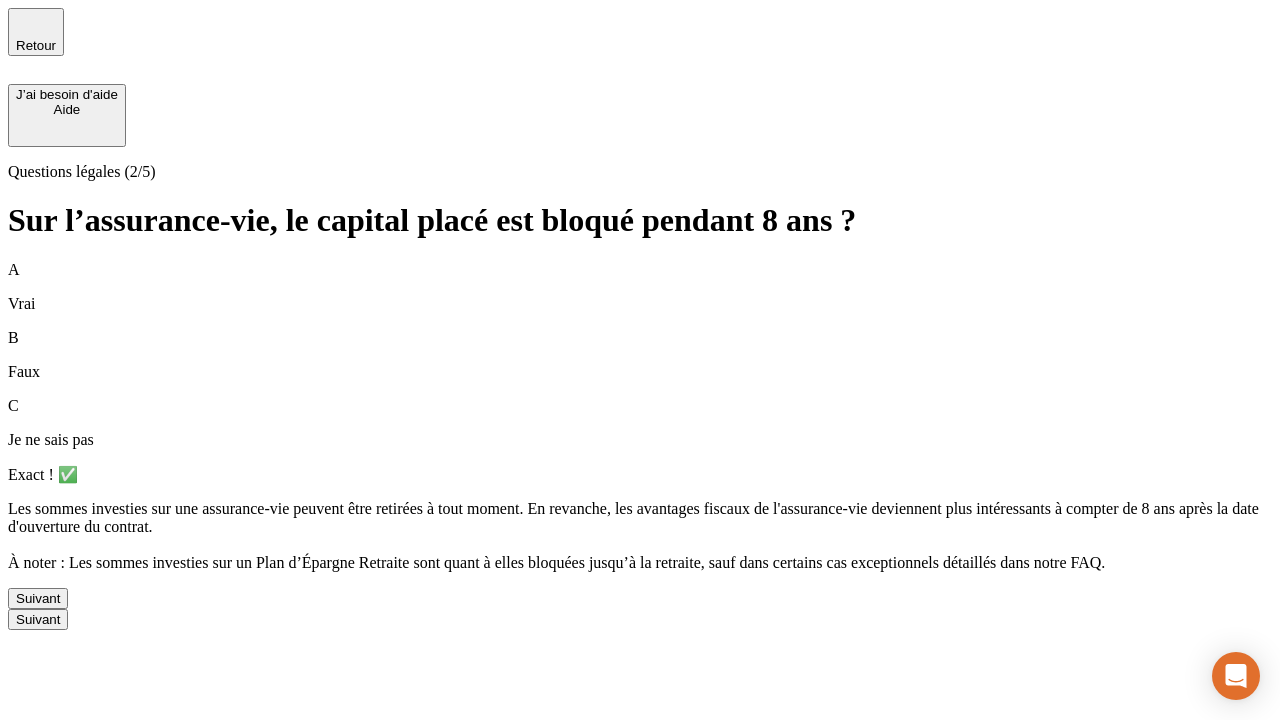 click on "Suivant" at bounding box center (38, 598) 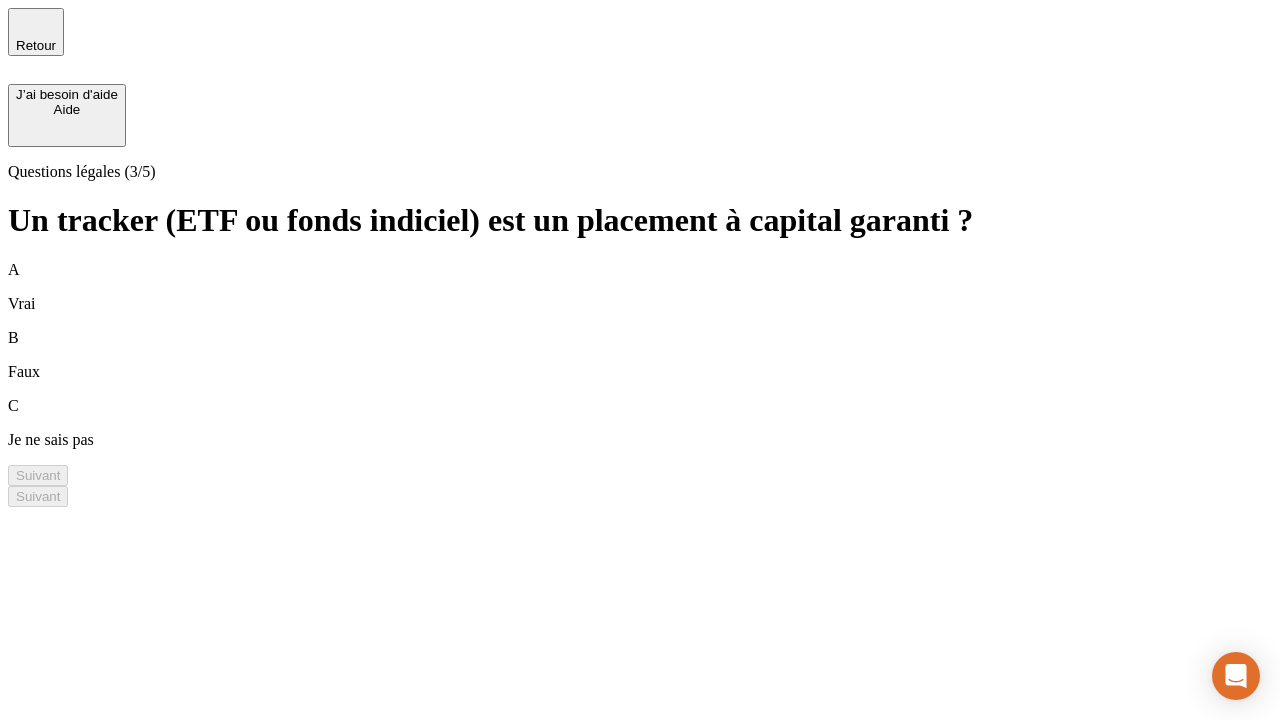 click on "B Faux" at bounding box center [640, 355] 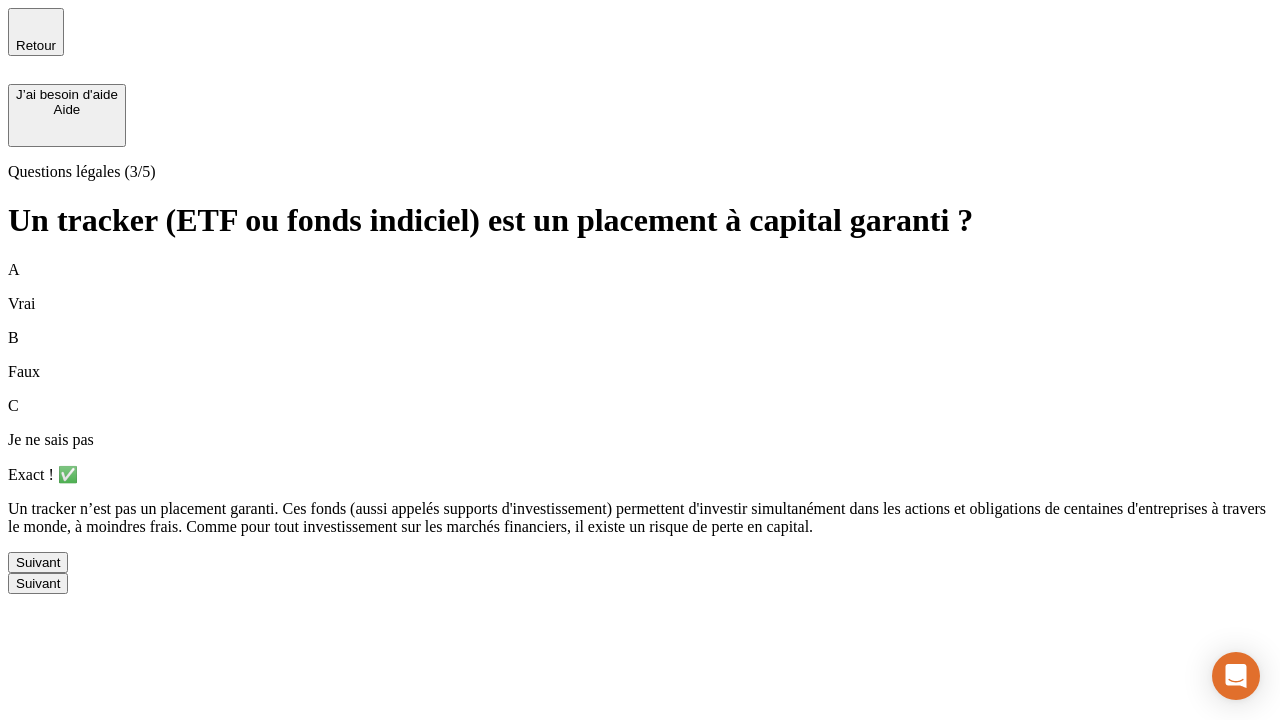 click on "Suivant" at bounding box center [38, 562] 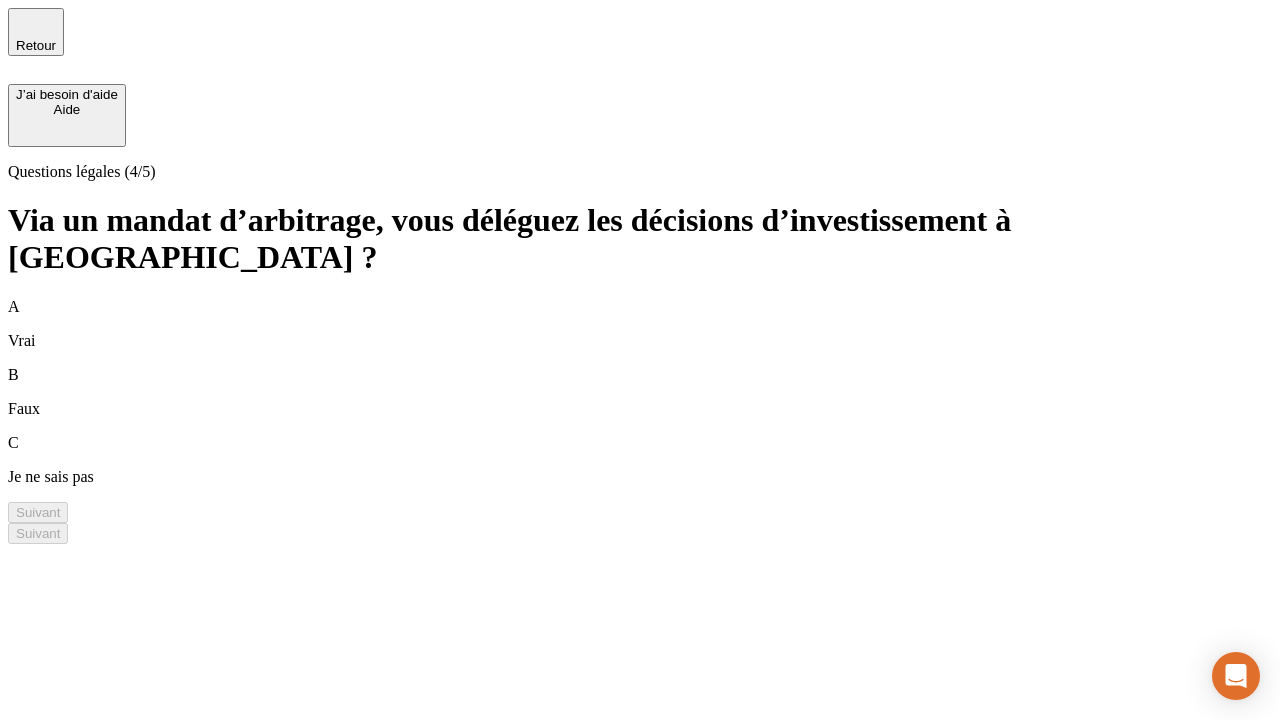 click on "A Vrai" at bounding box center [640, 324] 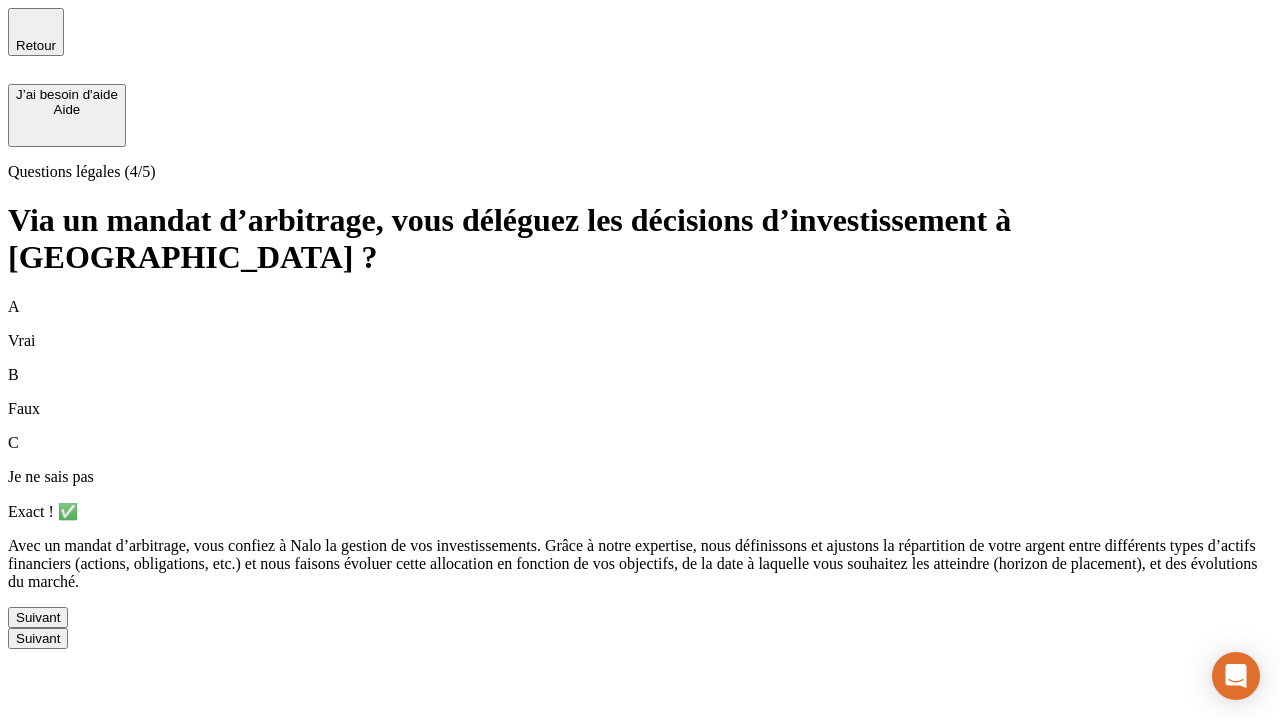 click on "Suivant" at bounding box center [38, 617] 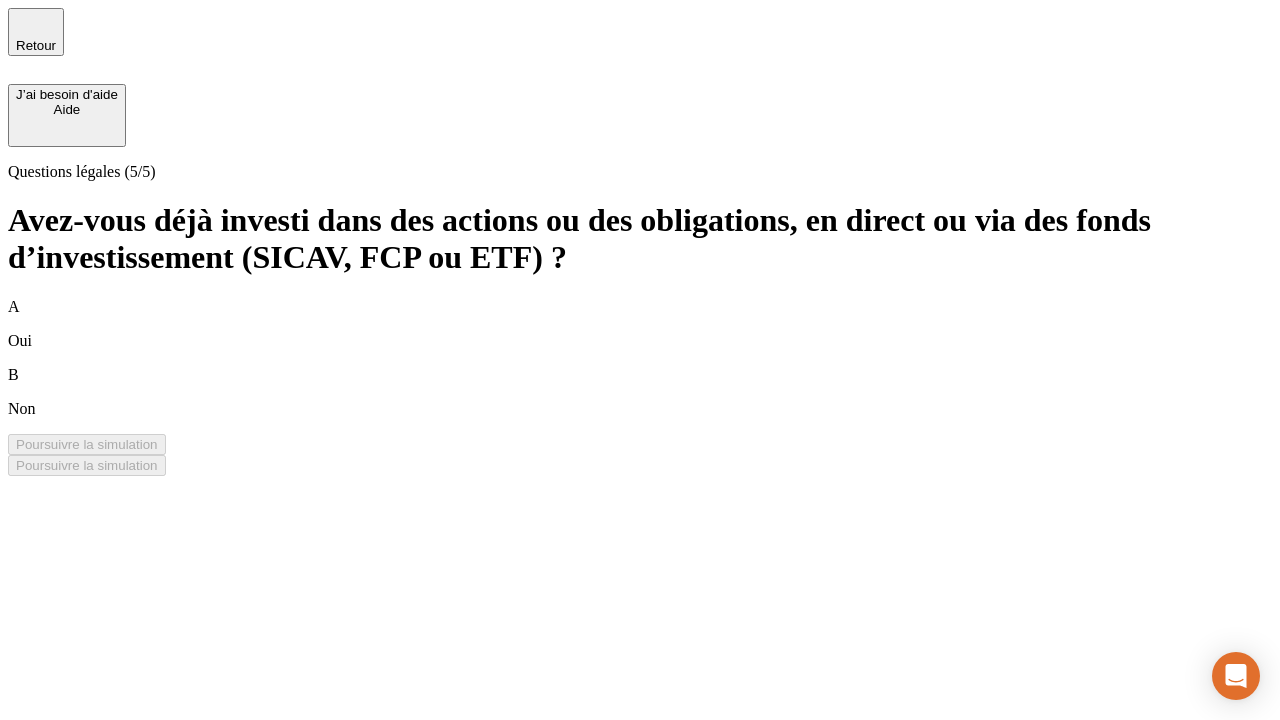 click on "B Non" at bounding box center (640, 392) 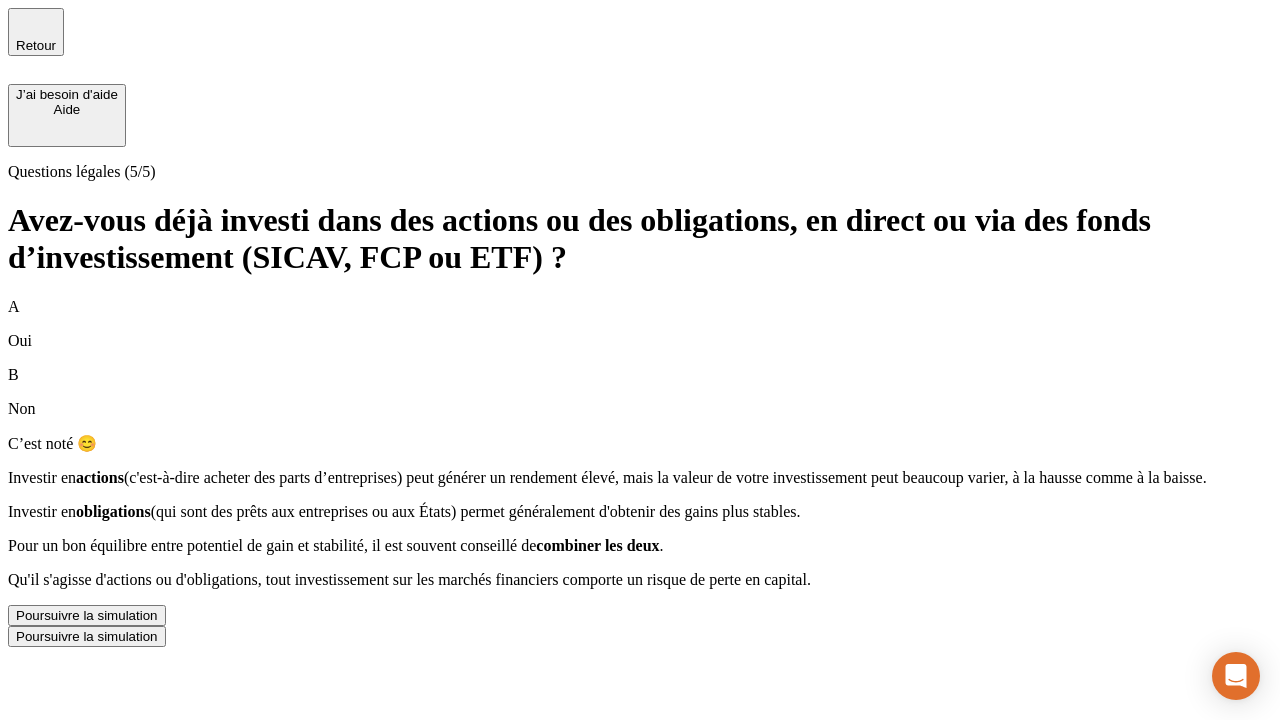 click on "Poursuivre la simulation" at bounding box center [87, 615] 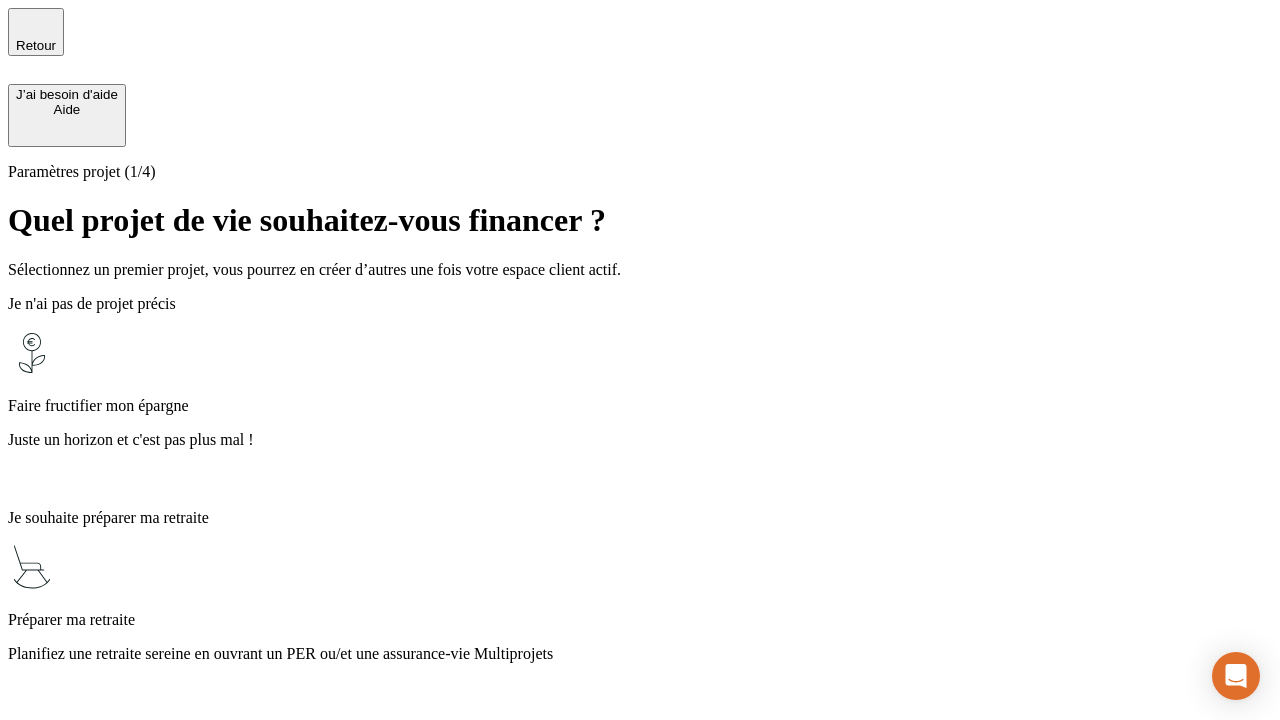click on "Planifiez une retraite sereine en ouvrant un PER ou/et une assurance-vie Multiprojets" at bounding box center [640, 654] 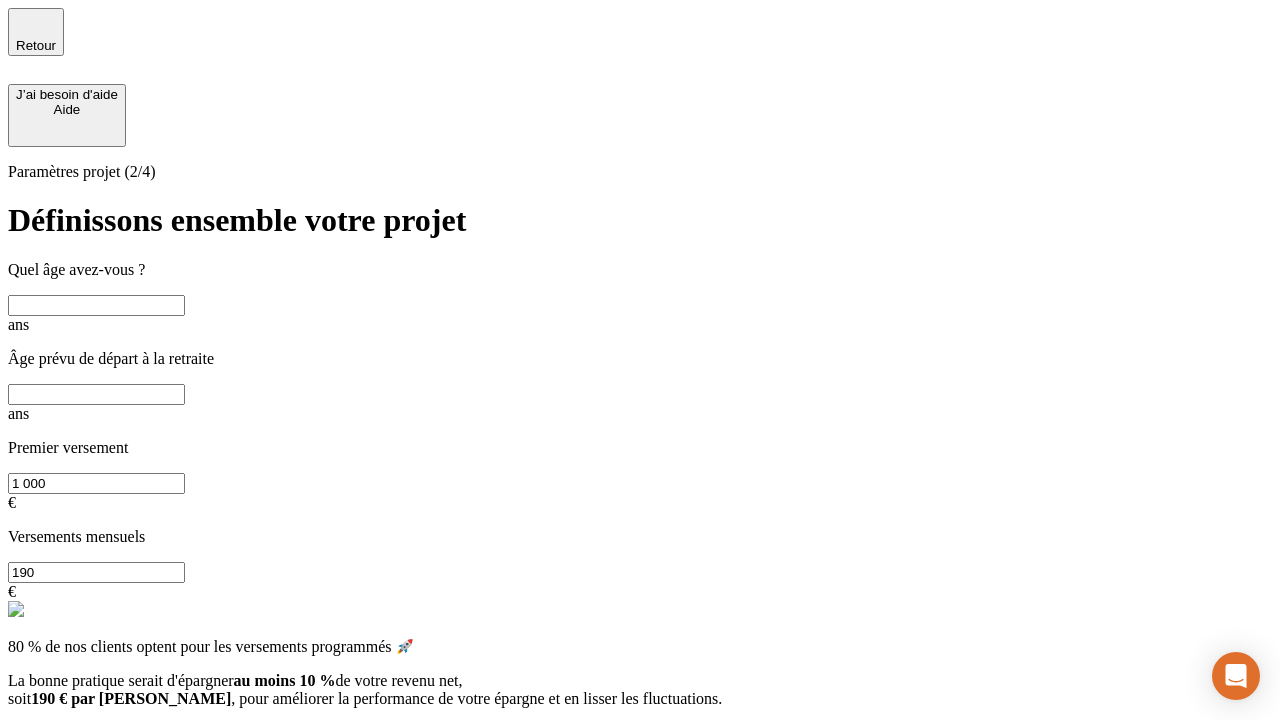 click at bounding box center (96, 305) 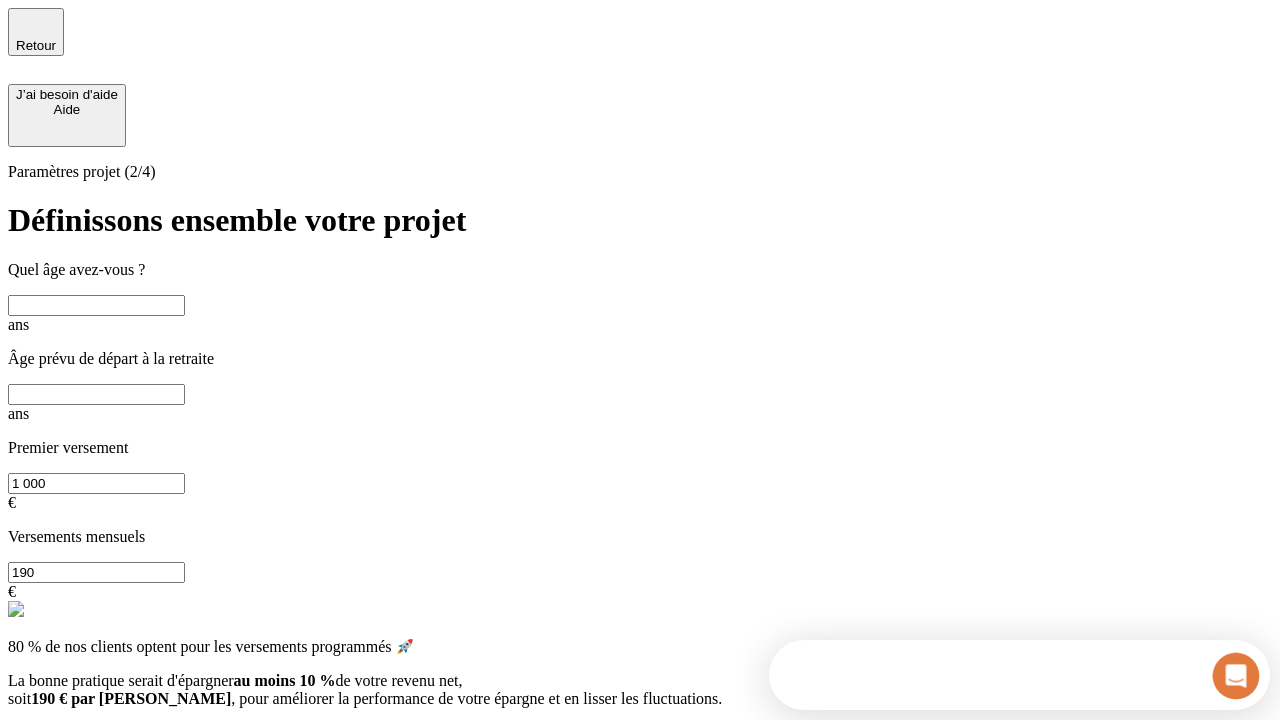scroll, scrollTop: 0, scrollLeft: 0, axis: both 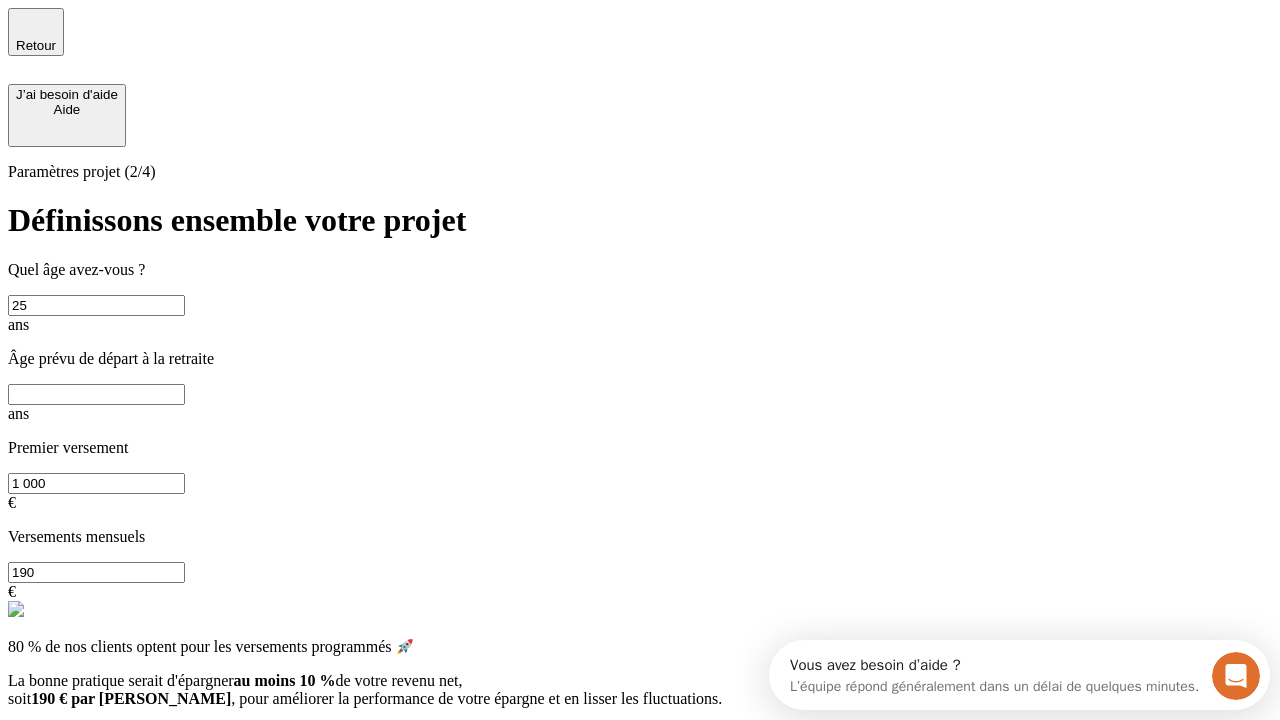 type on "25" 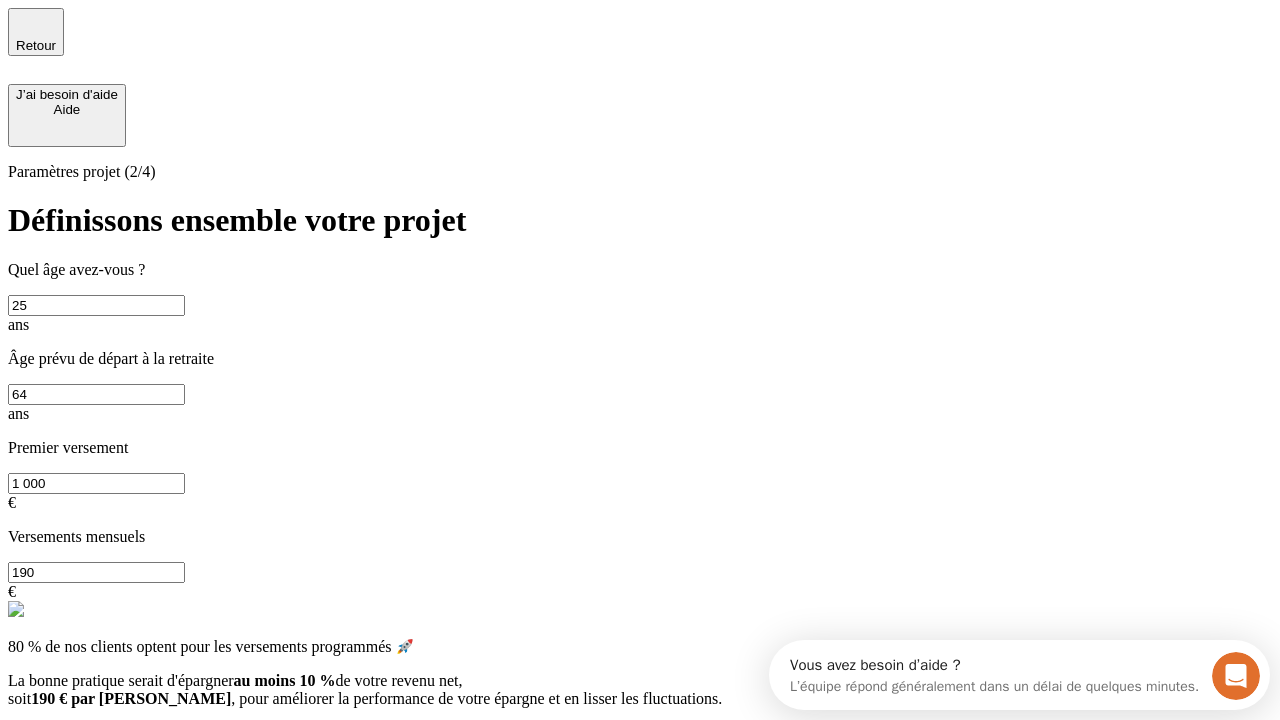 type on "64" 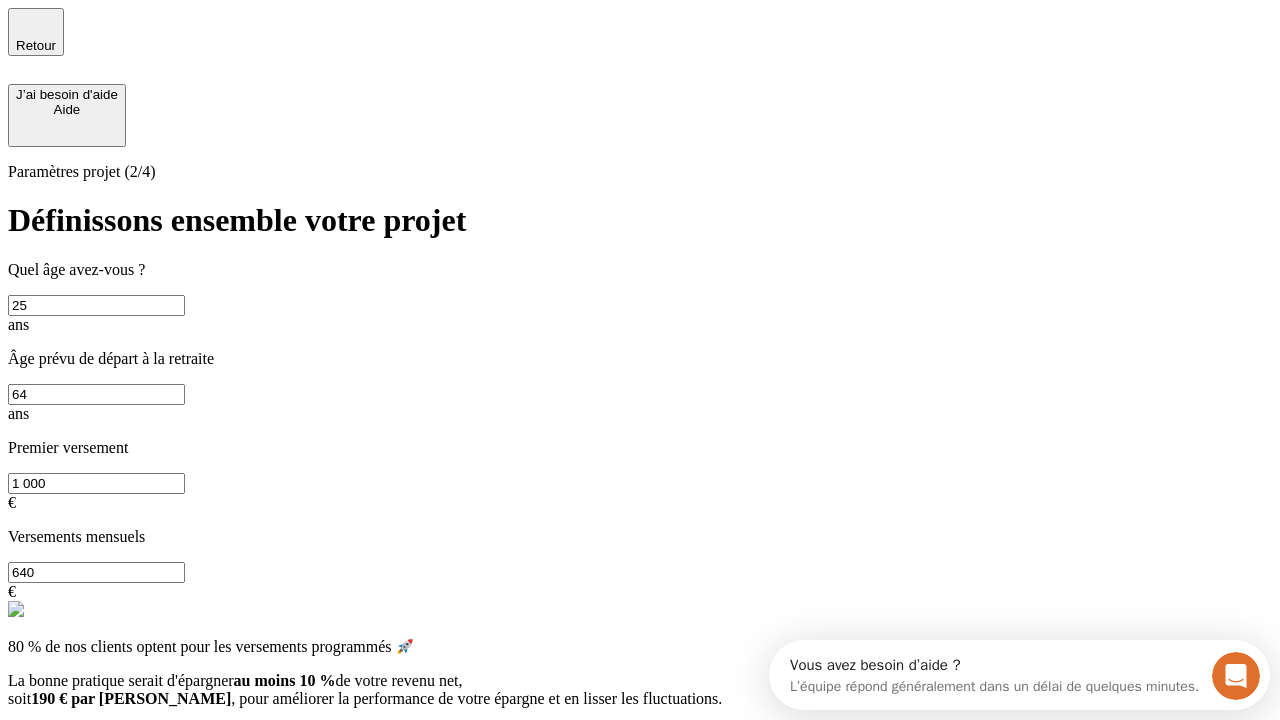 type on "640" 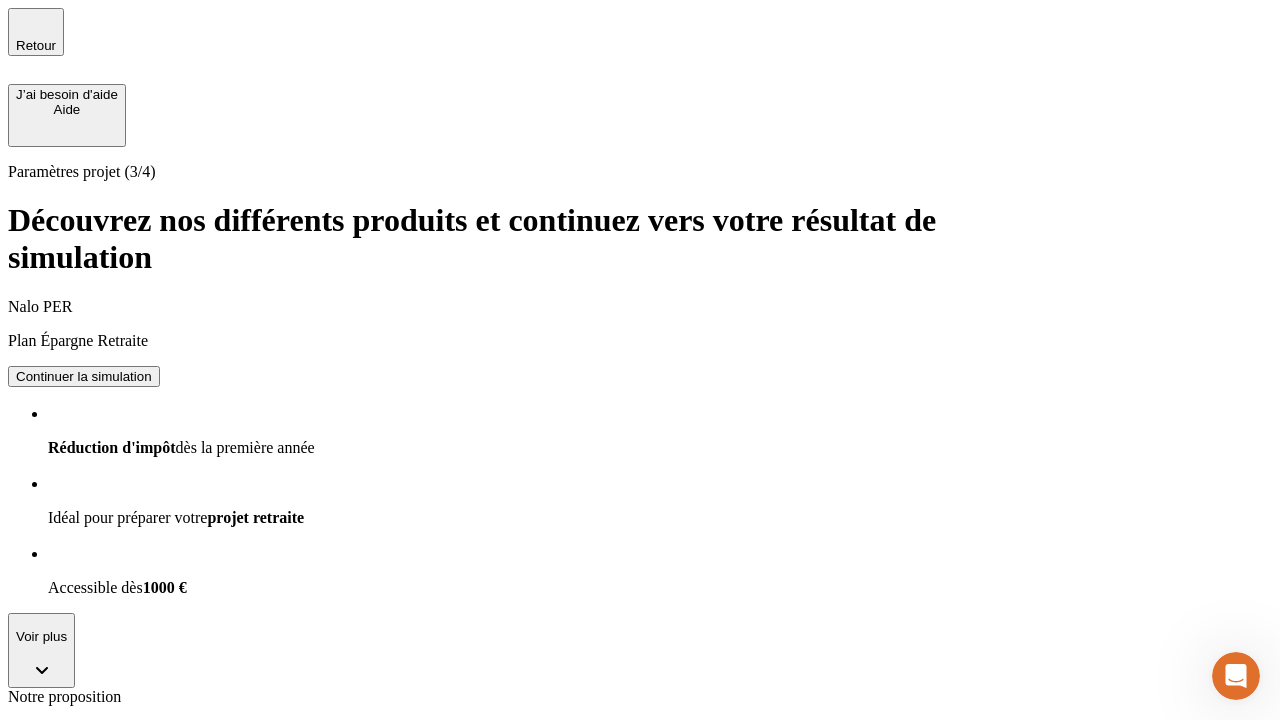 click on "Continuer la simulation" at bounding box center [84, 800] 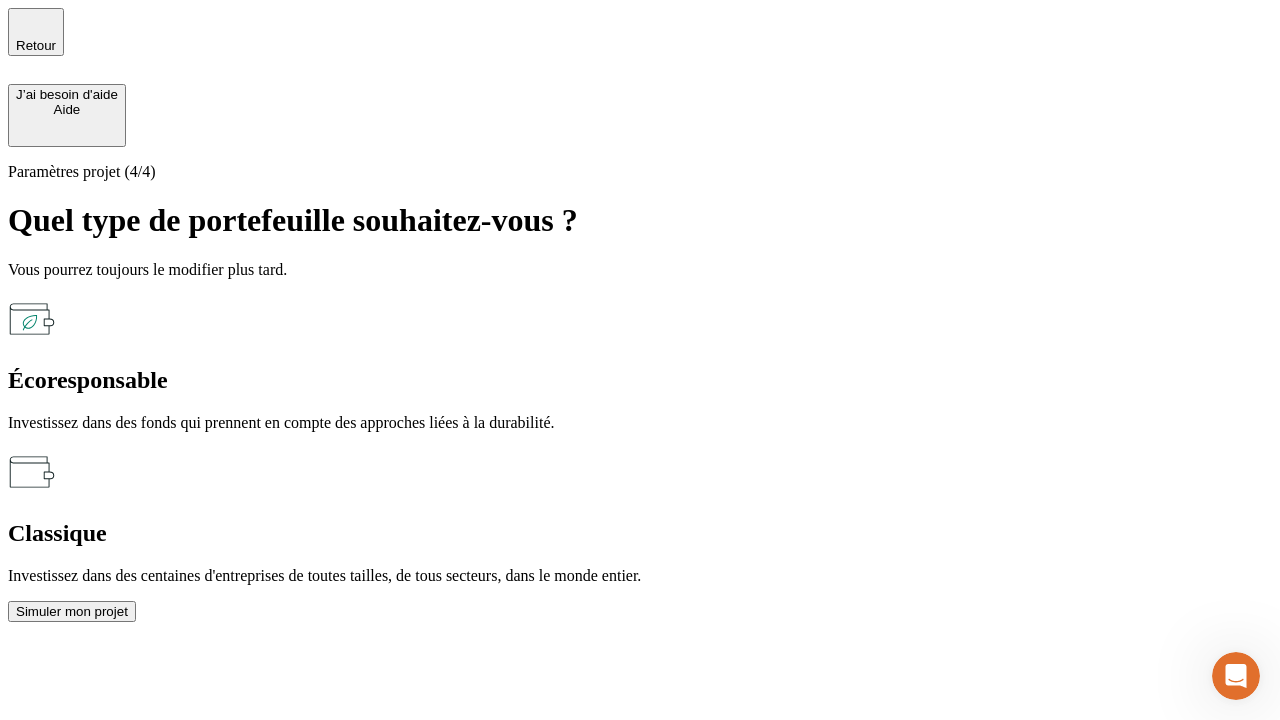 click on "Classique" at bounding box center [640, 533] 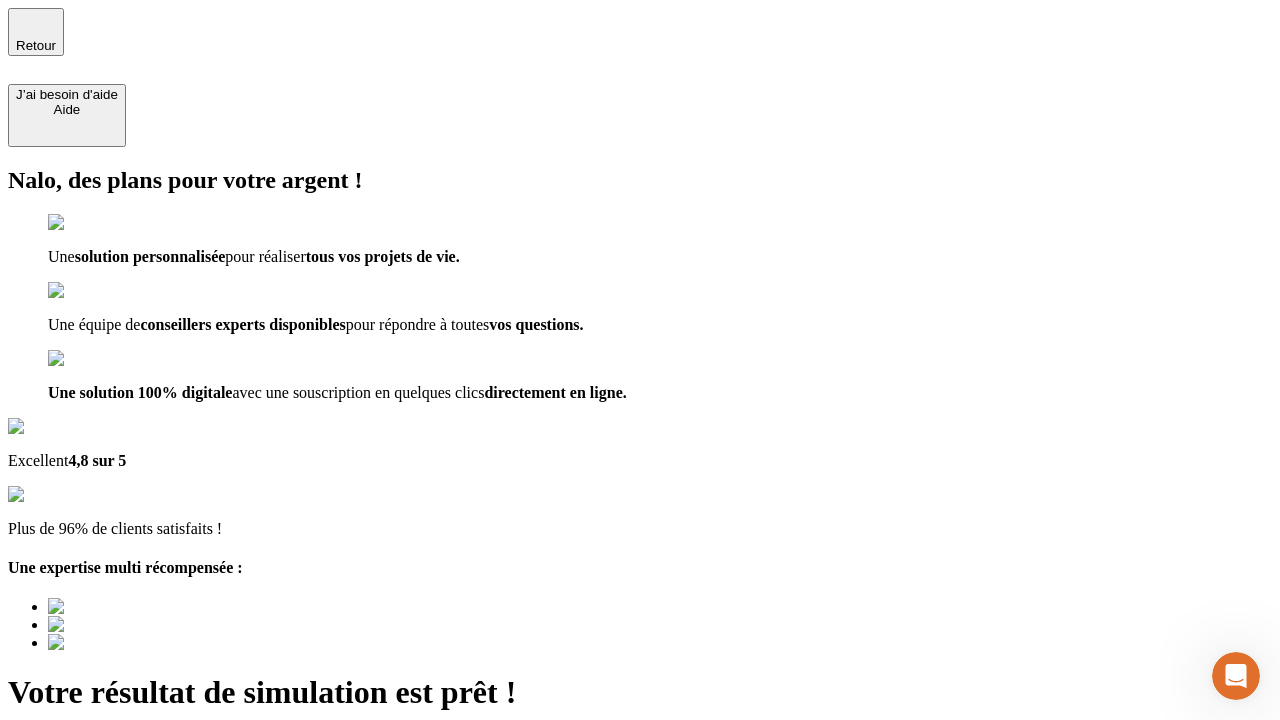 click on "Découvrir ma simulation" at bounding box center [87, 847] 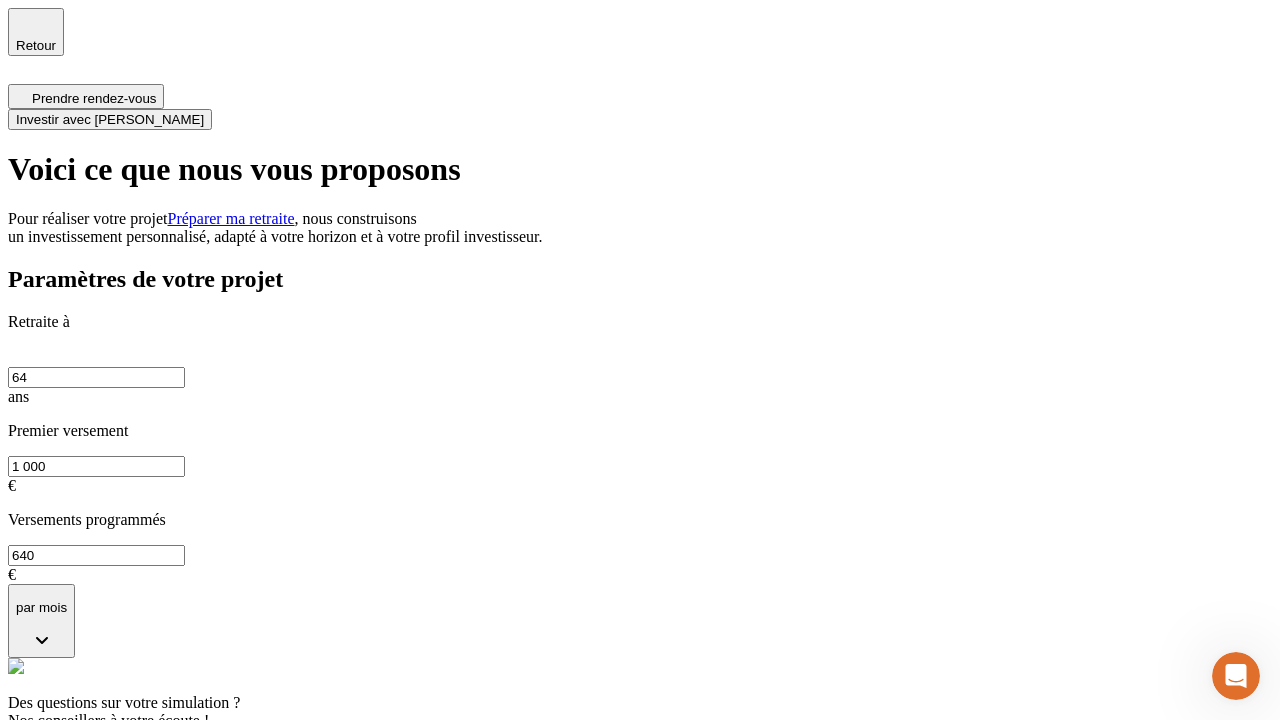 click on "Investir avec [PERSON_NAME]" at bounding box center (110, 119) 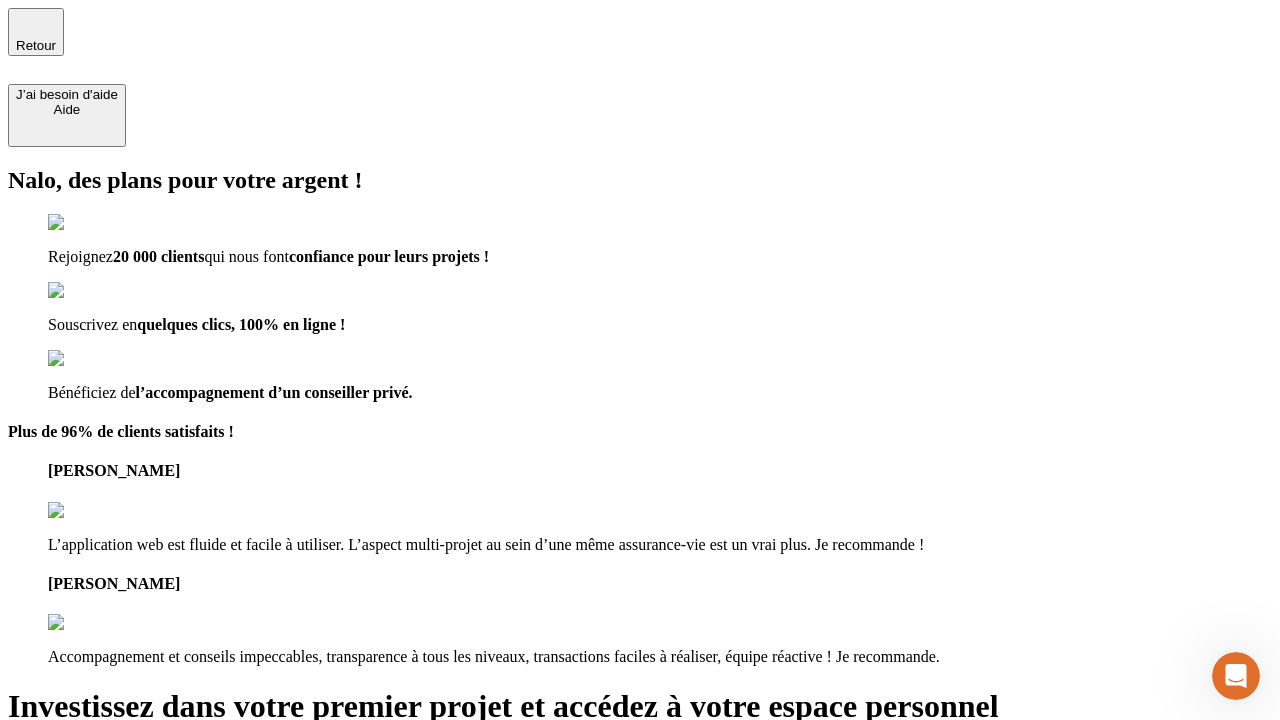 type on "[EMAIL_ADDRESS][PERSON_NAME][DOMAIN_NAME]" 